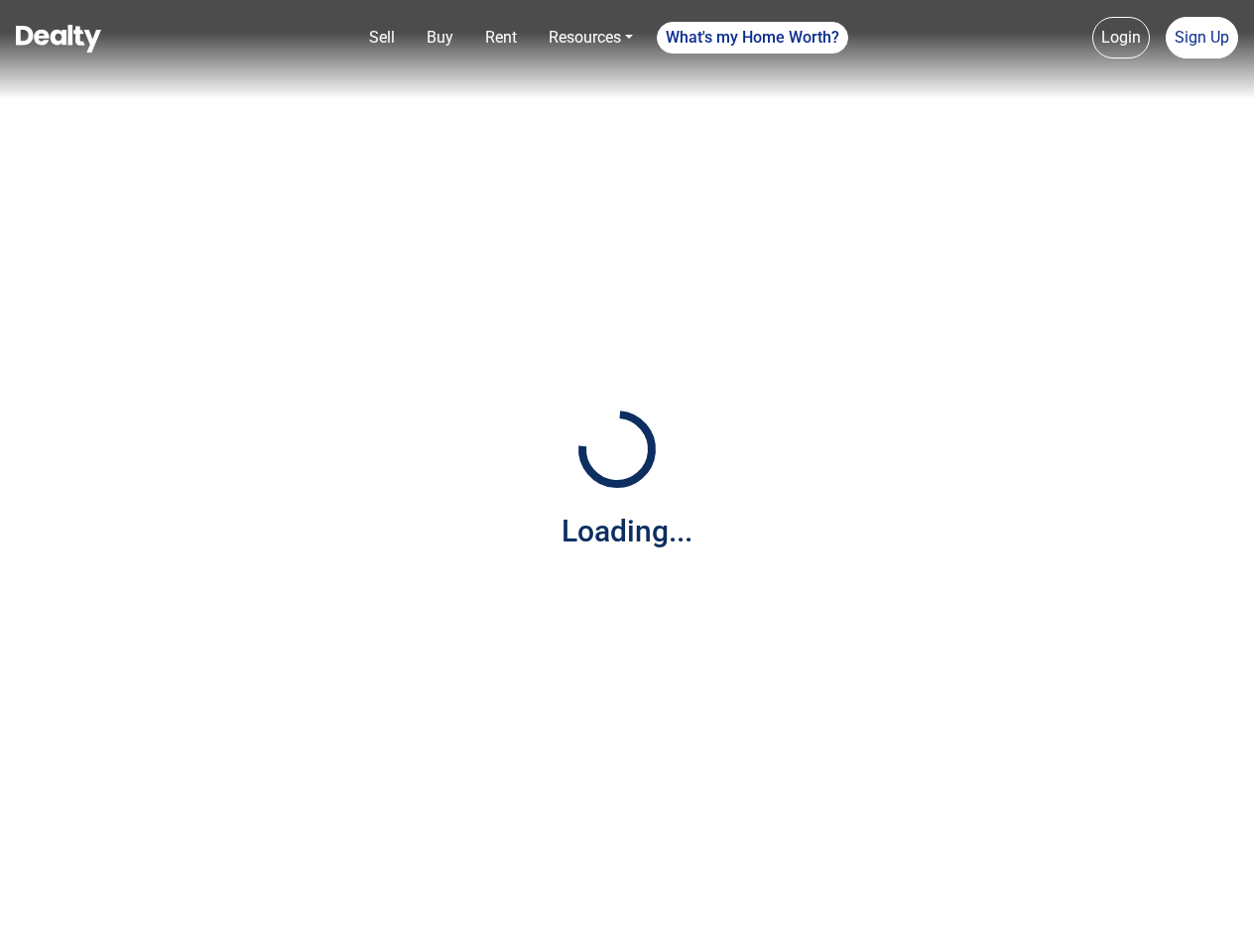 scroll, scrollTop: 0, scrollLeft: 0, axis: both 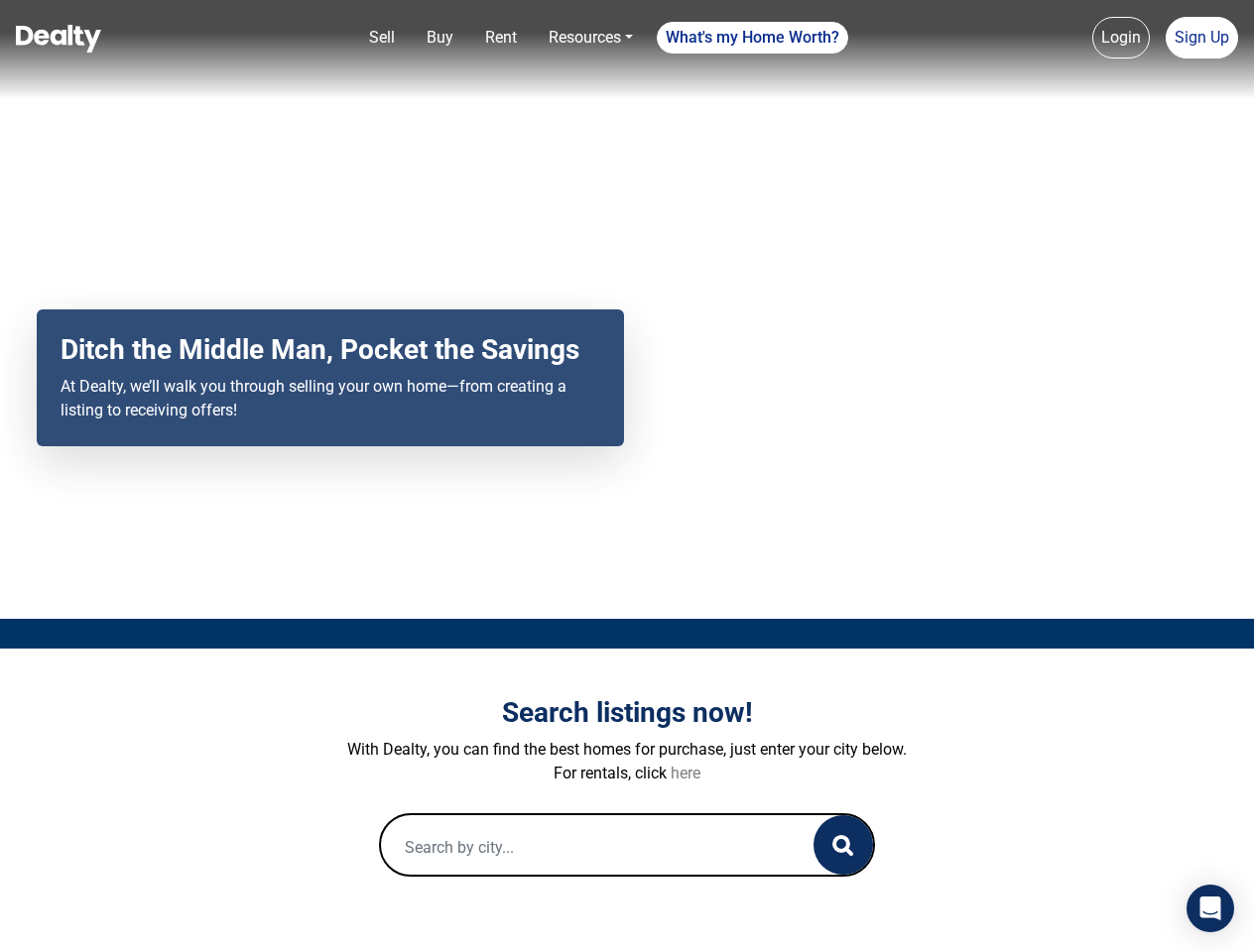 click on "here" at bounding box center (686, 773) 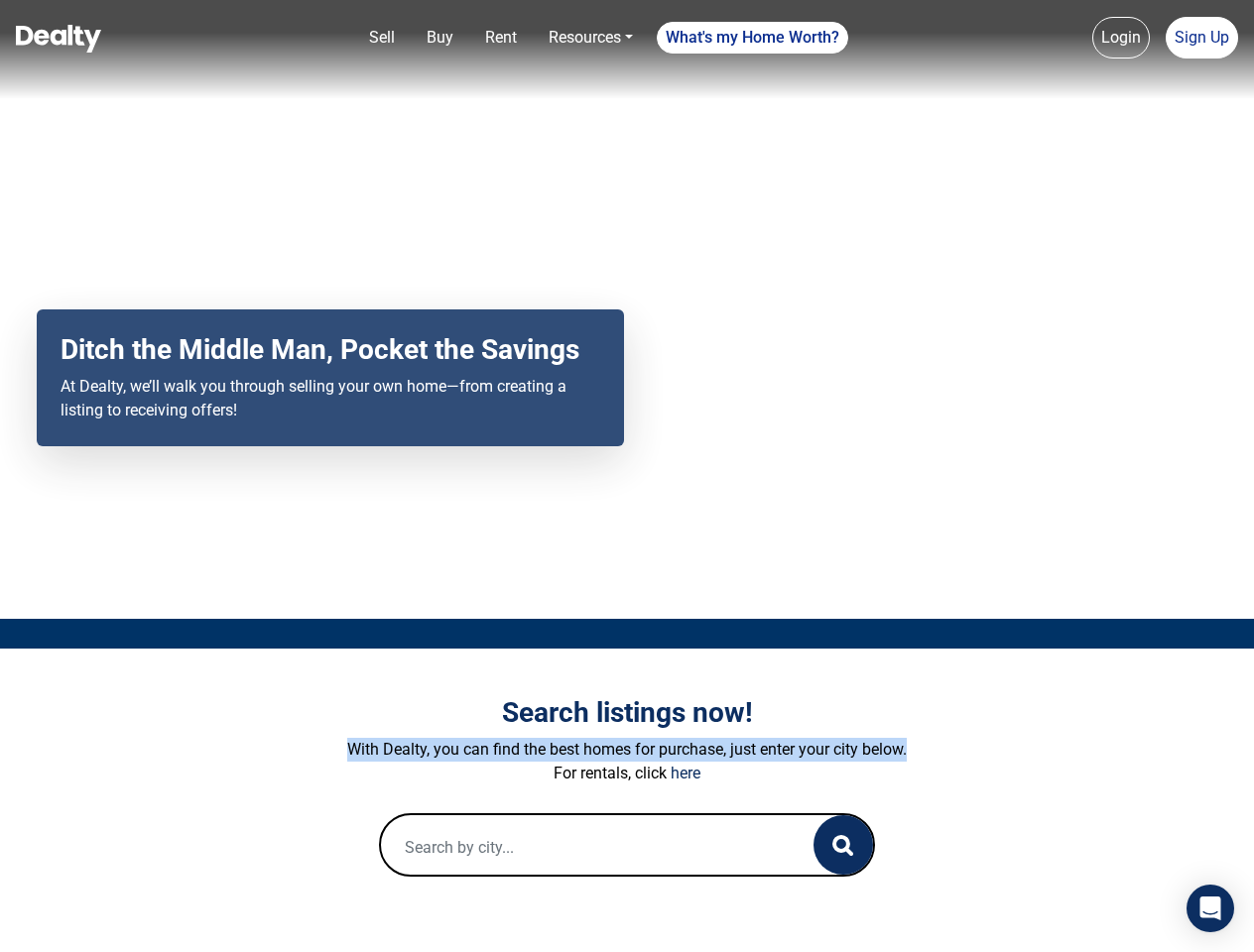 drag, startPoint x: 346, startPoint y: 746, endPoint x: 915, endPoint y: 752, distance: 569.03163 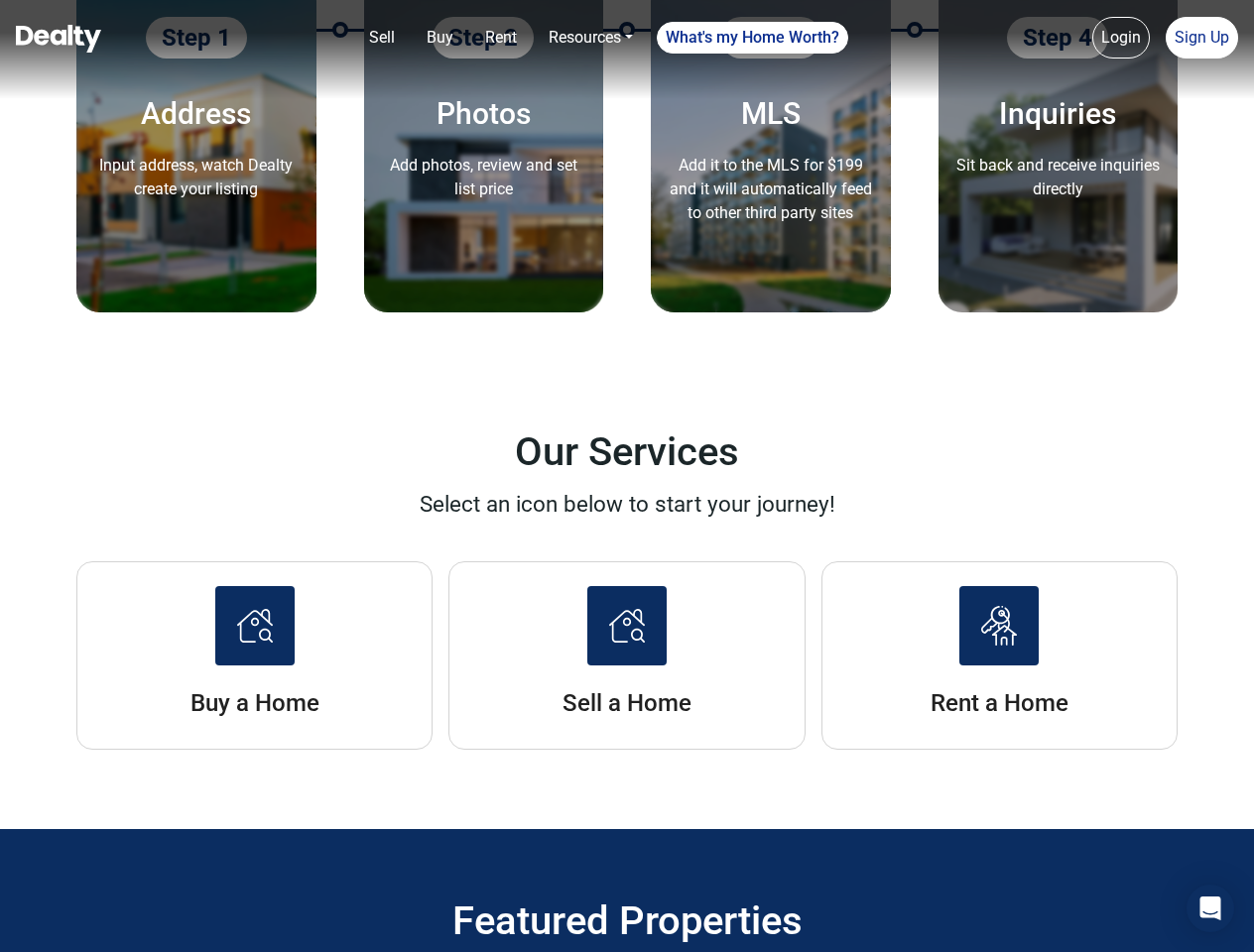 scroll, scrollTop: 2680, scrollLeft: 0, axis: vertical 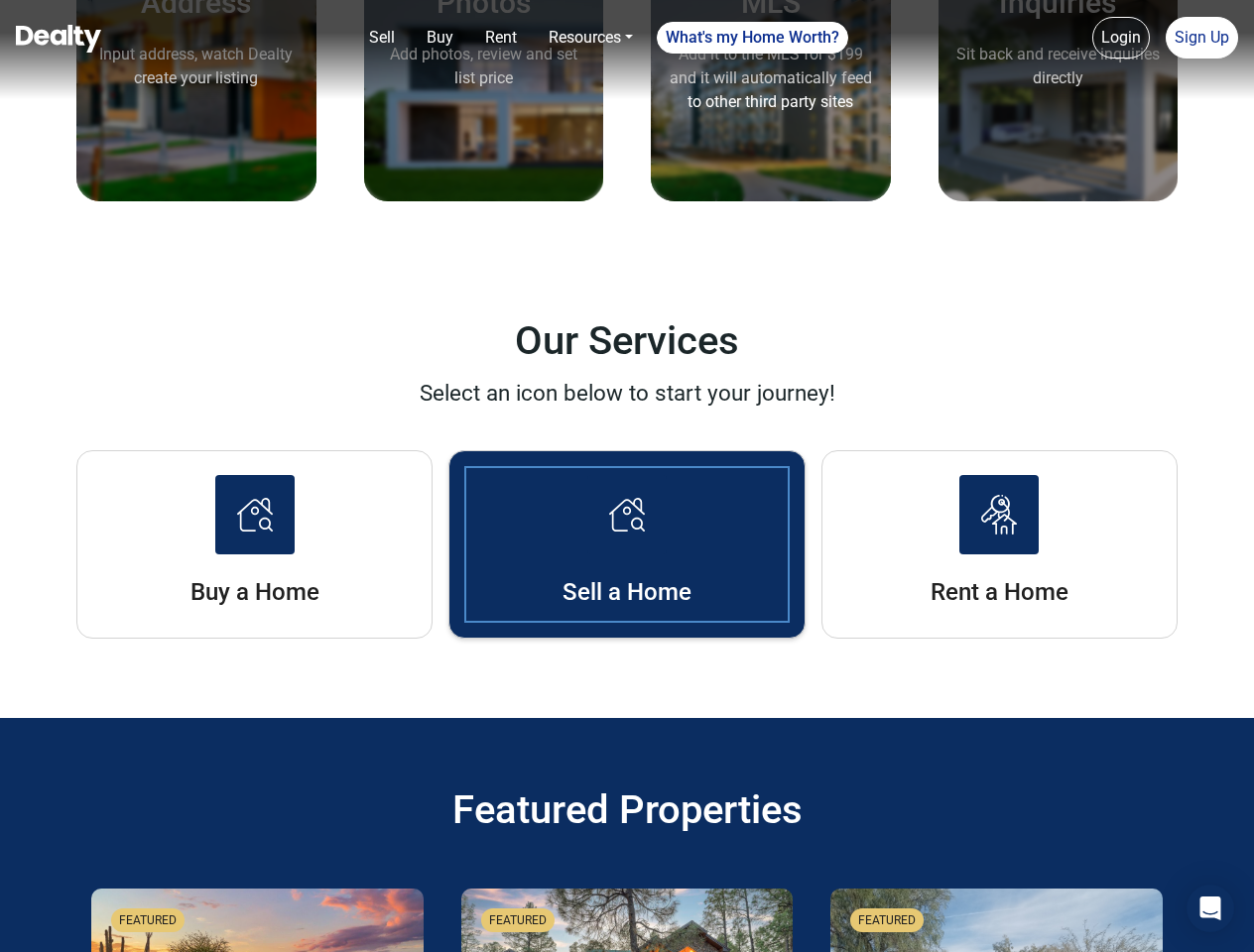 click at bounding box center [627, 515] 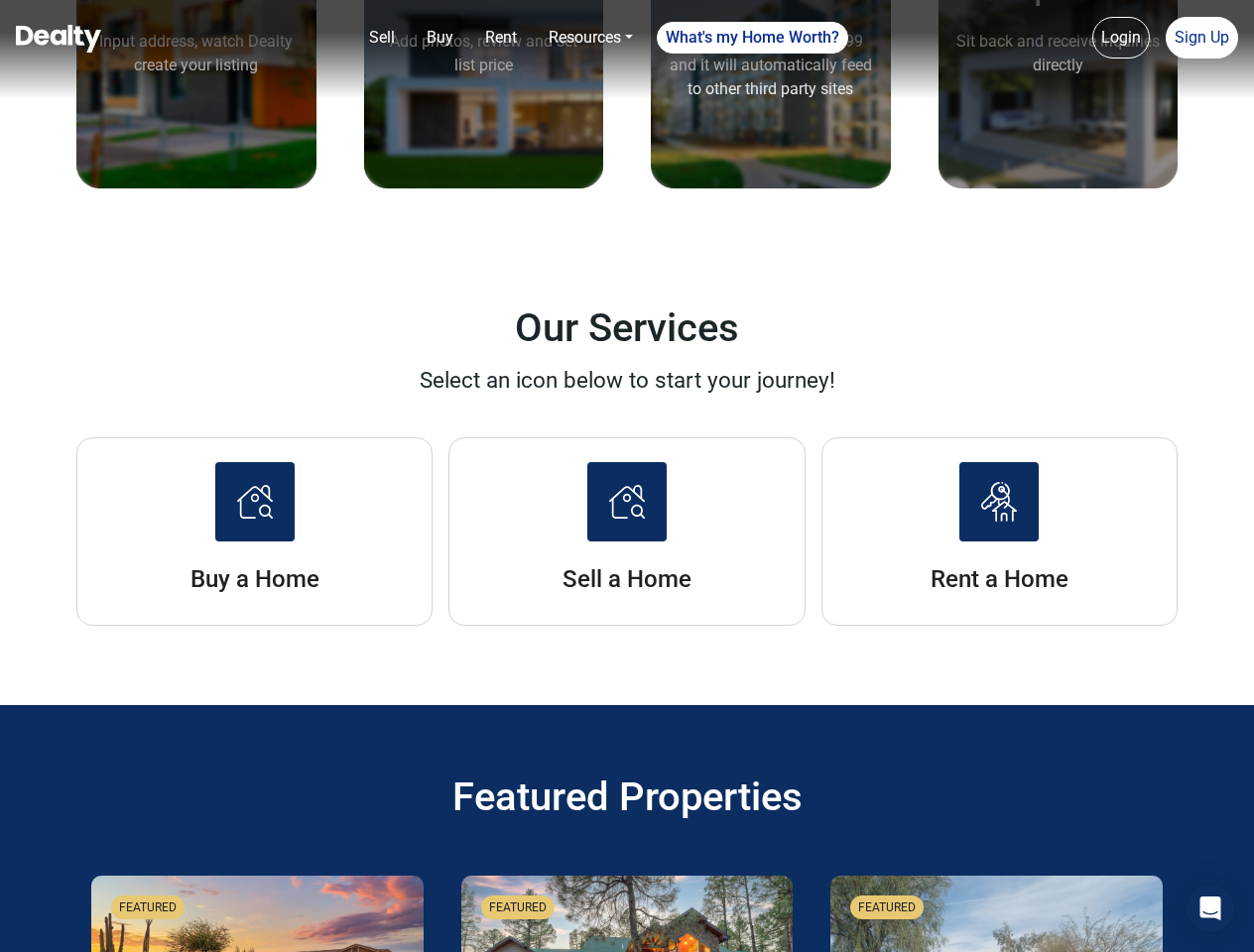 scroll, scrollTop: 2689, scrollLeft: 0, axis: vertical 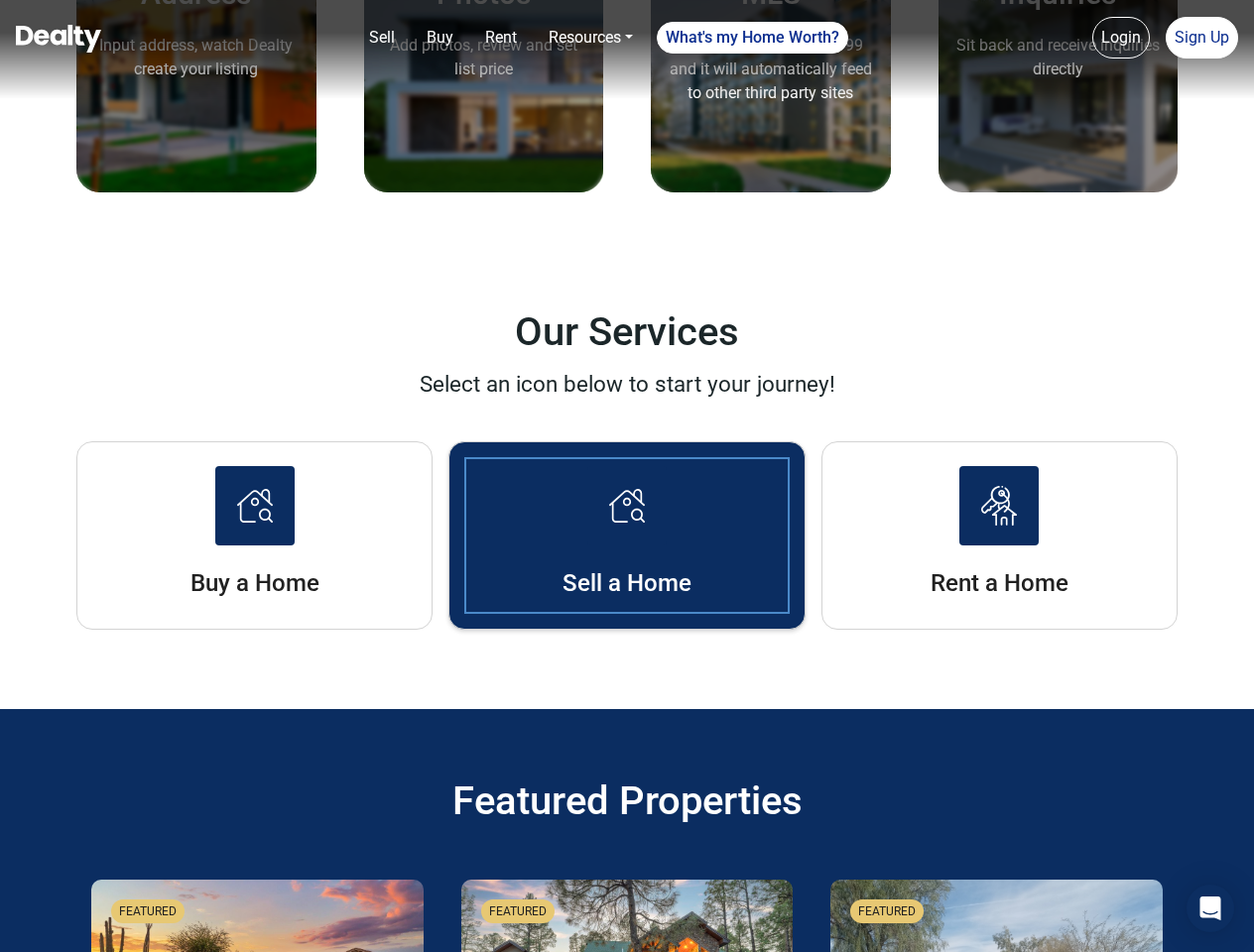 click at bounding box center (627, 506) 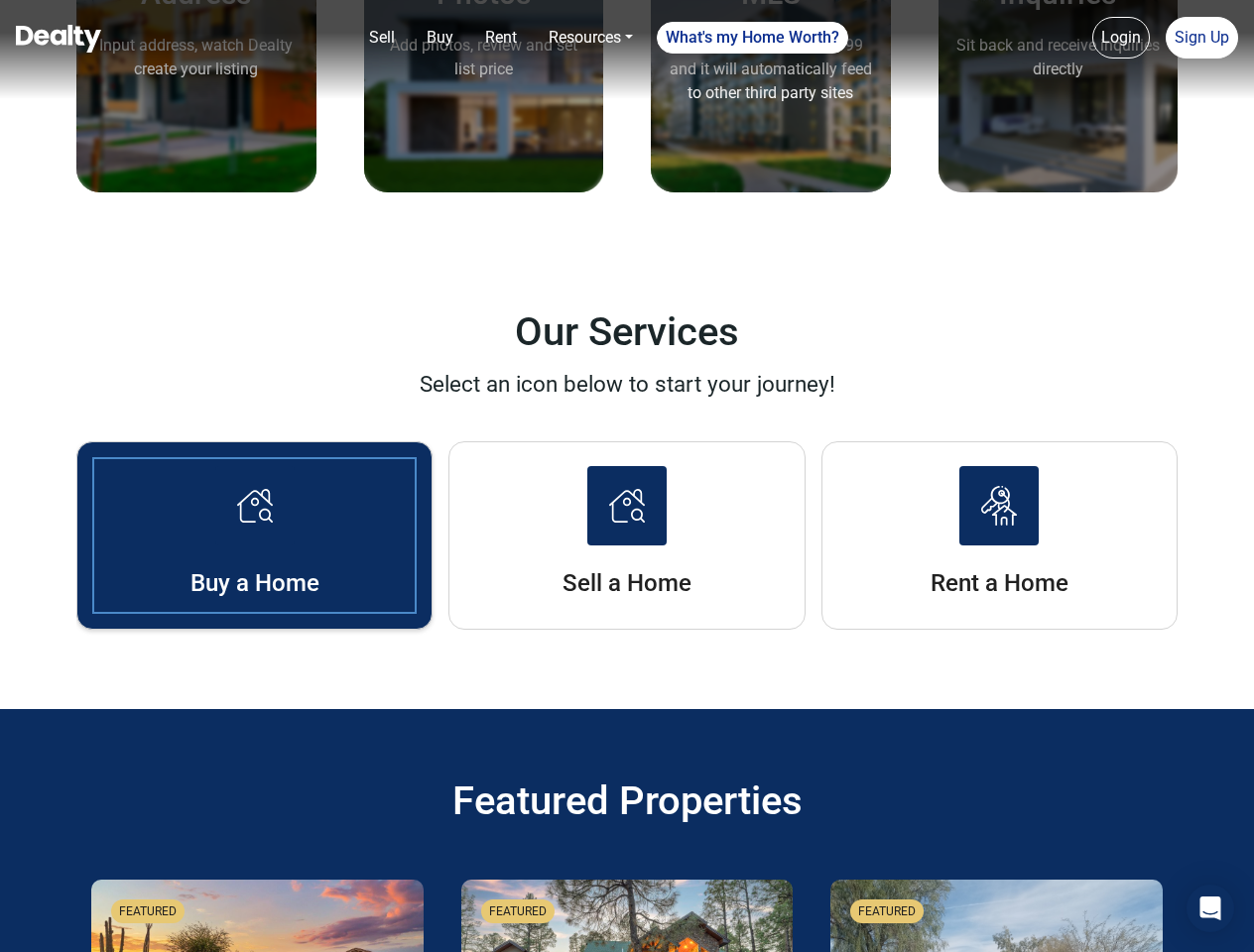click on "Buy a Home" at bounding box center (254, 536) 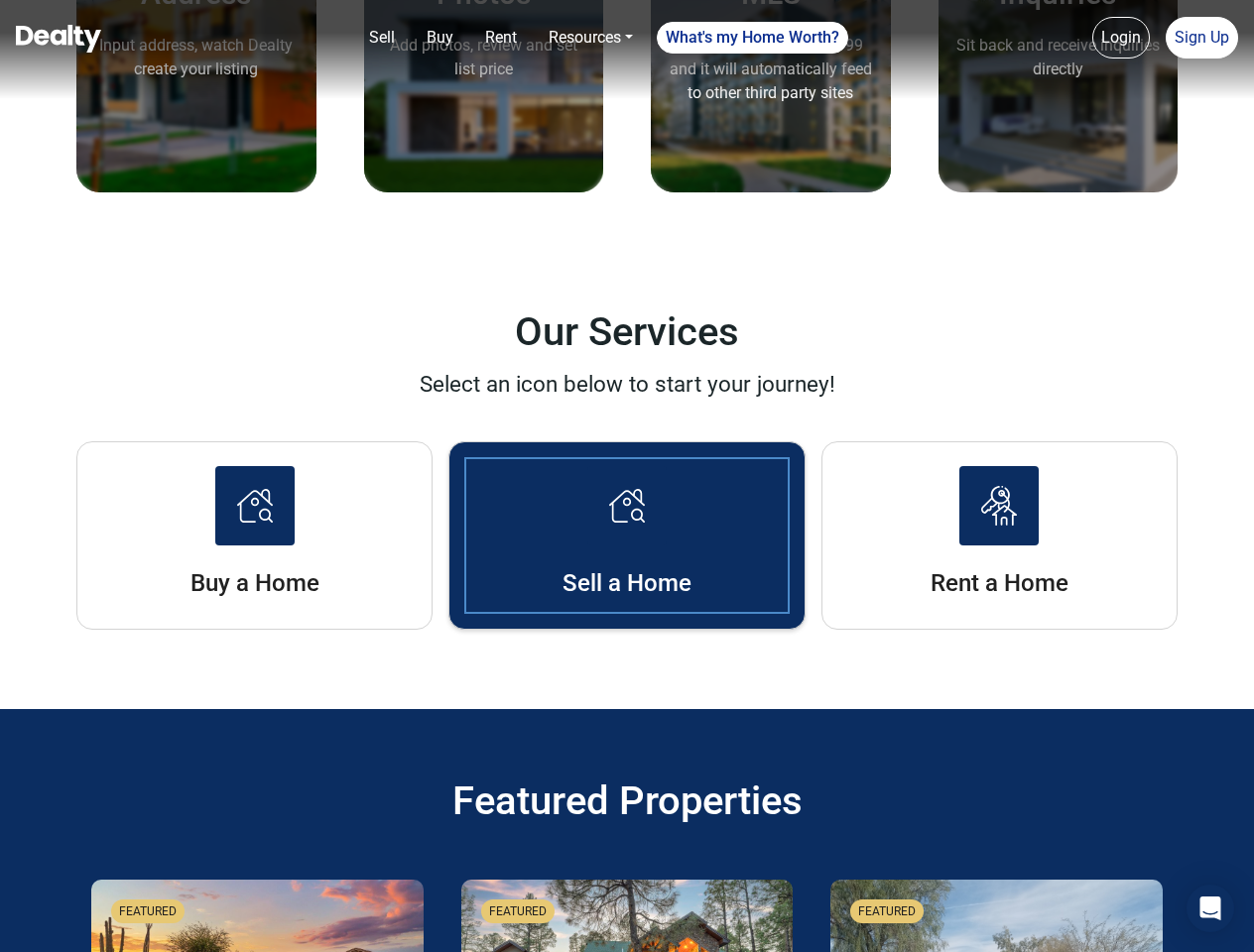 click on "Sell a Home" at bounding box center [626, 583] 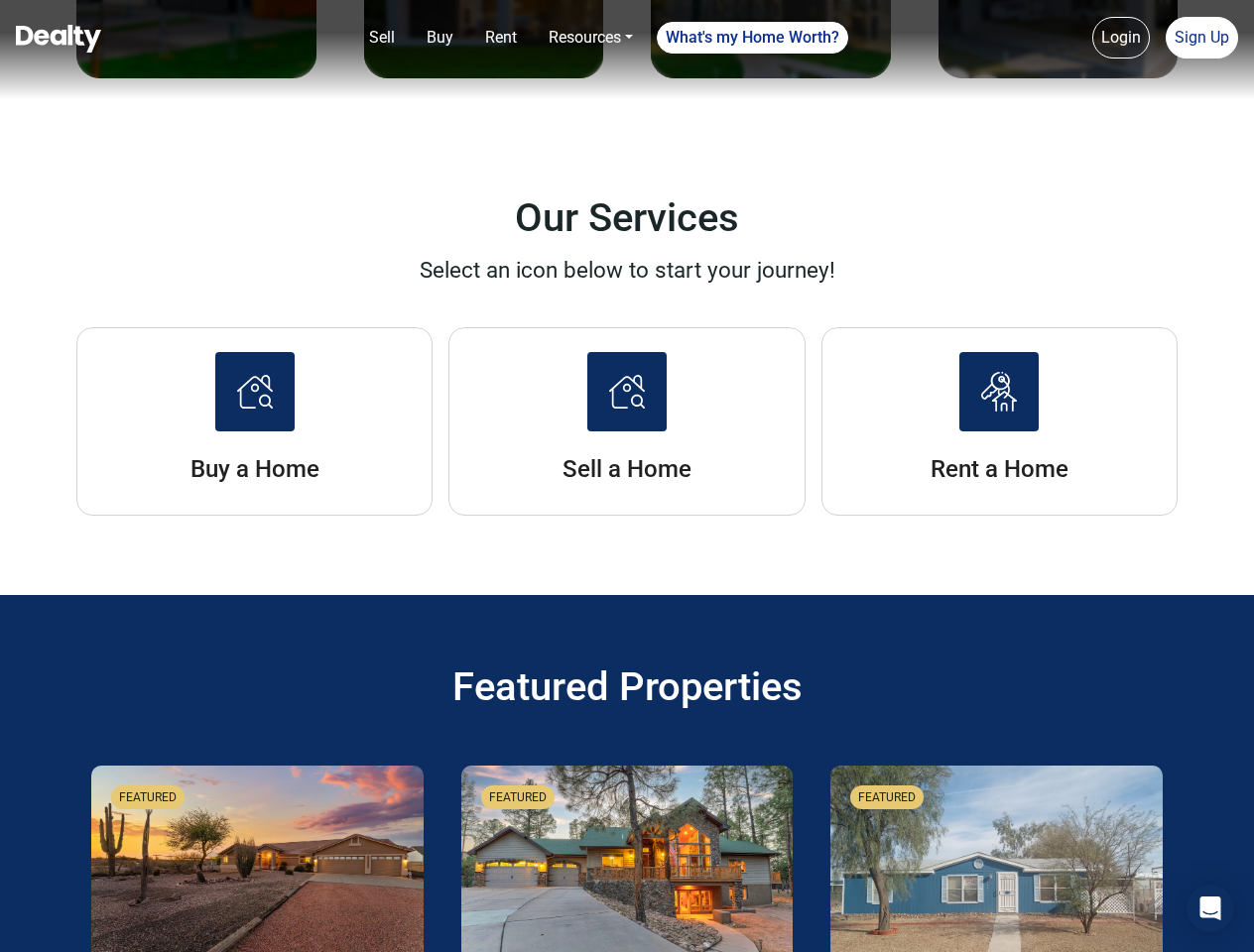 scroll, scrollTop: 2861, scrollLeft: 0, axis: vertical 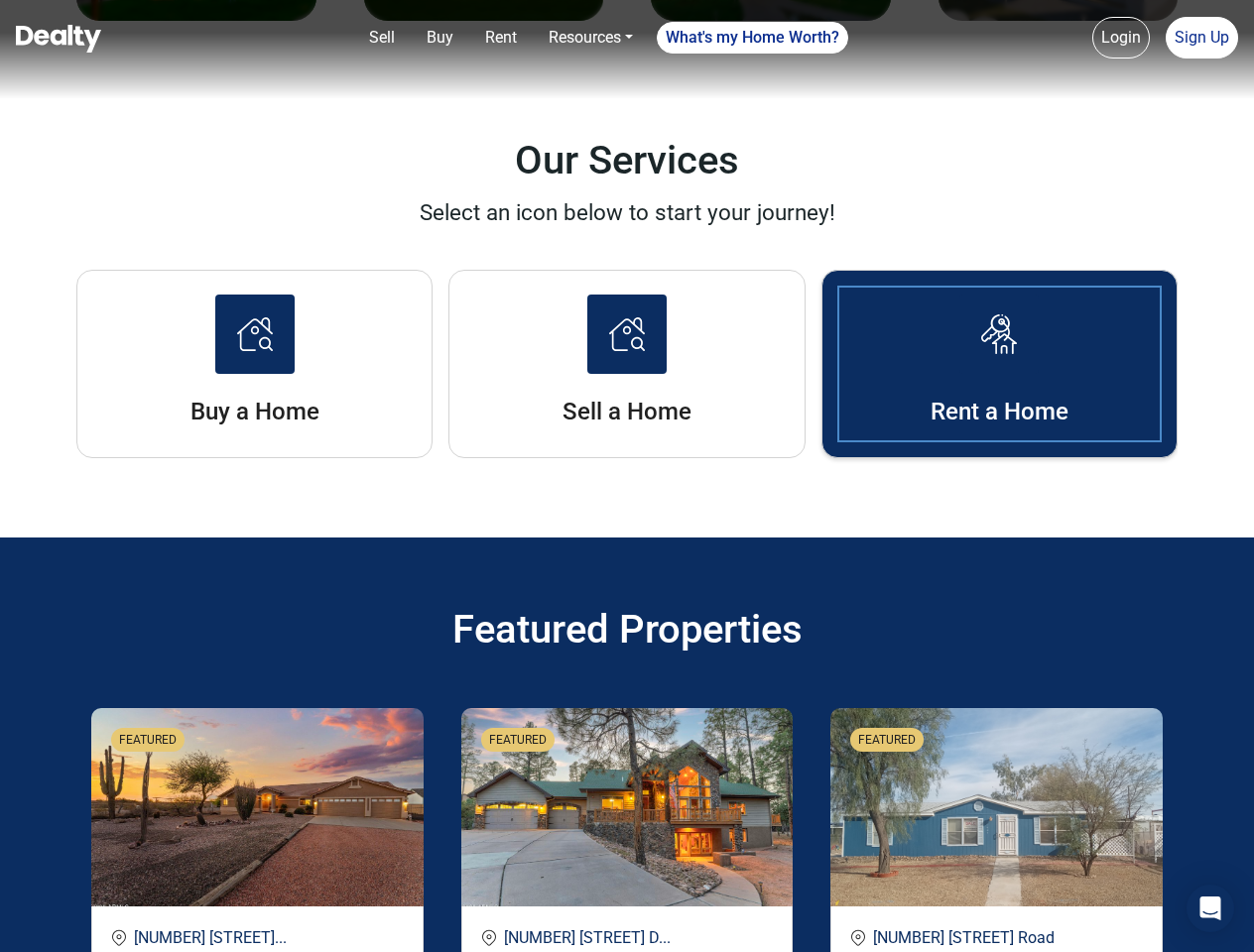 click at bounding box center (999, 334) 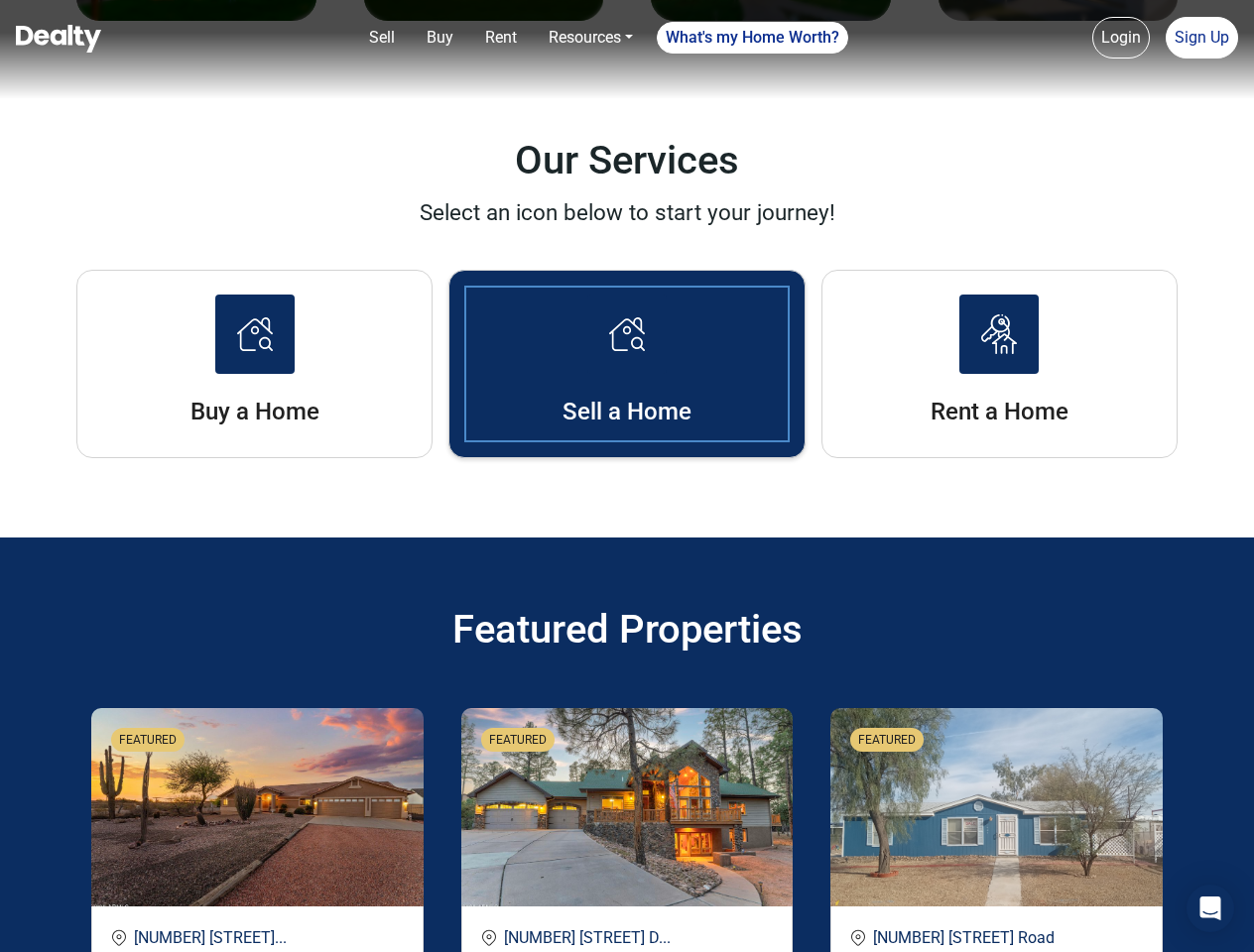 click on "Sell a Home" at bounding box center [626, 364] 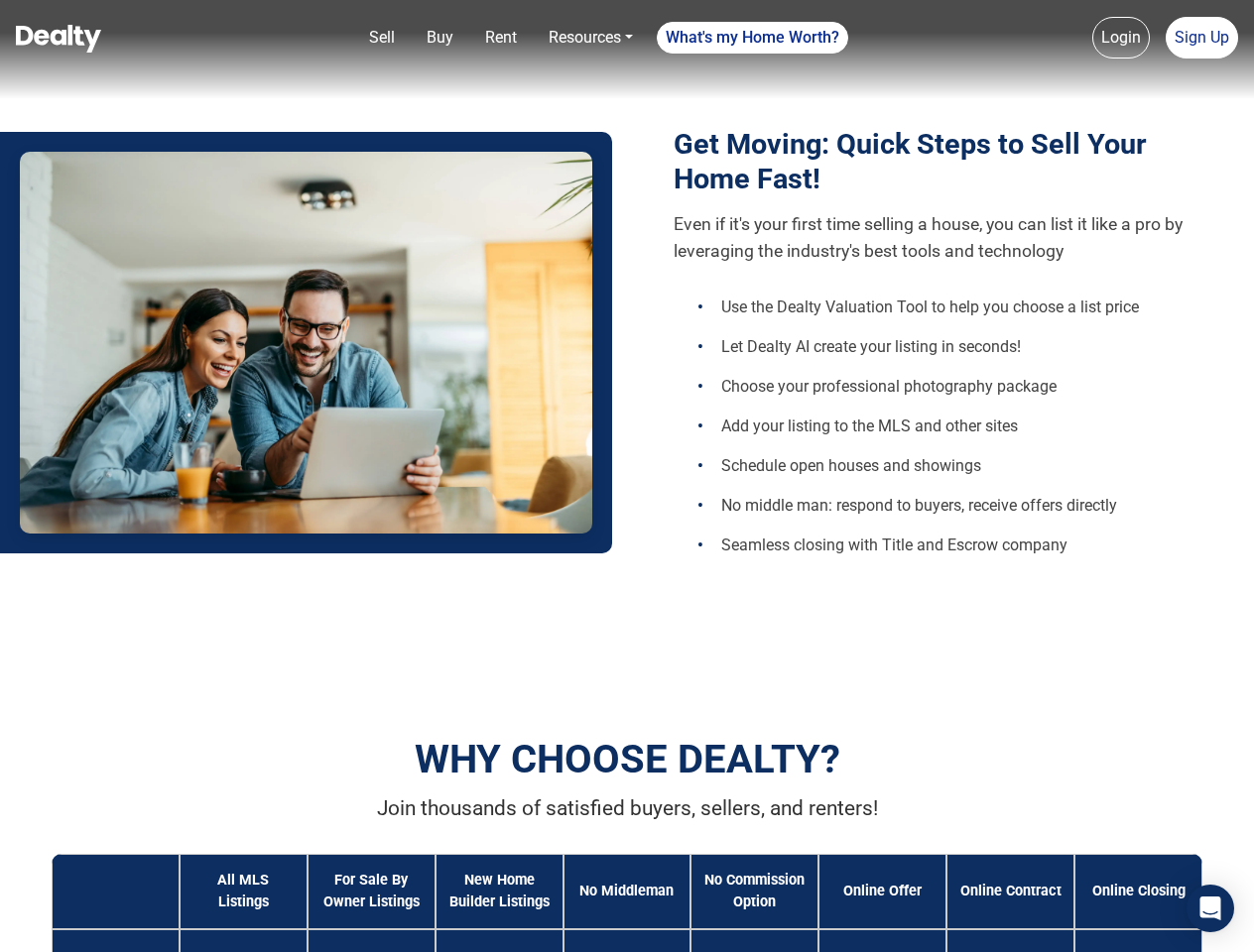 scroll, scrollTop: 866, scrollLeft: 0, axis: vertical 